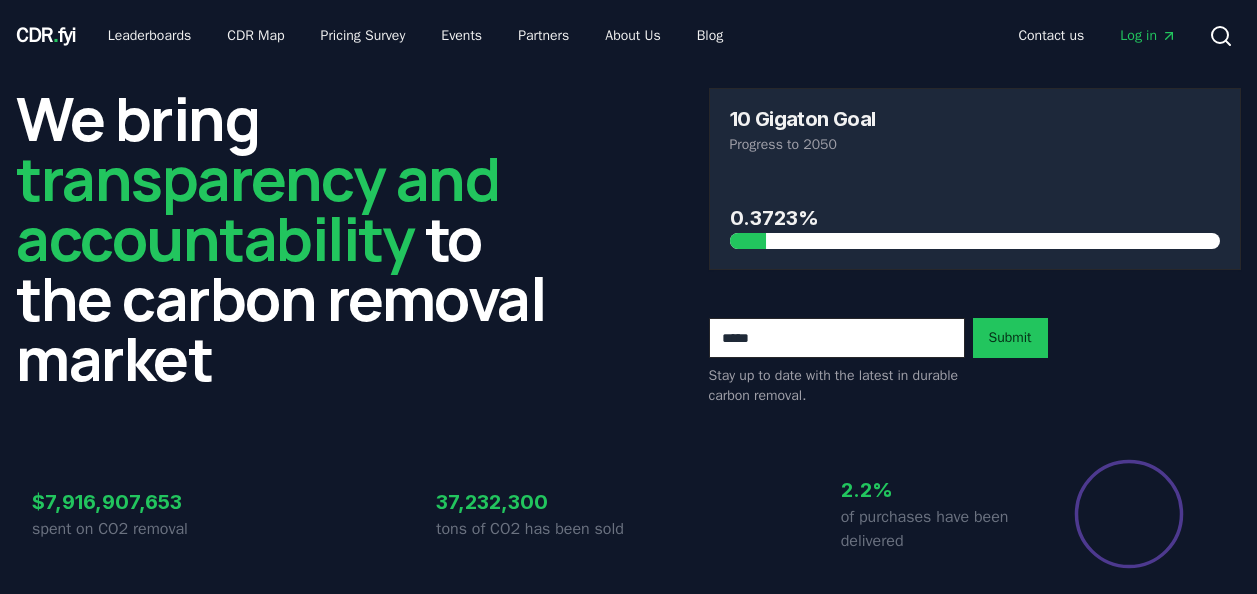 scroll, scrollTop: 0, scrollLeft: 0, axis: both 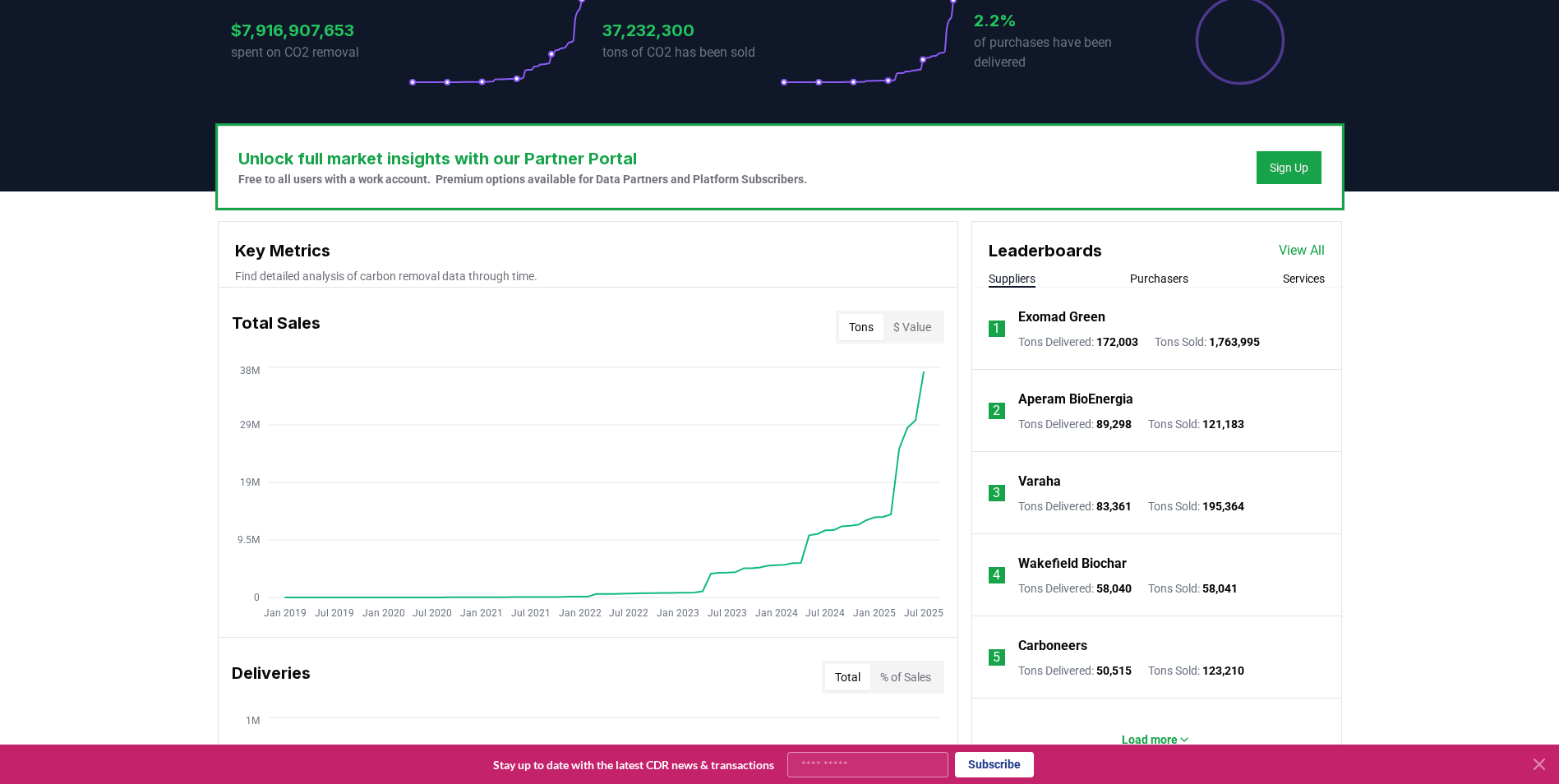 click on "Purchasers" at bounding box center [1159, 279] 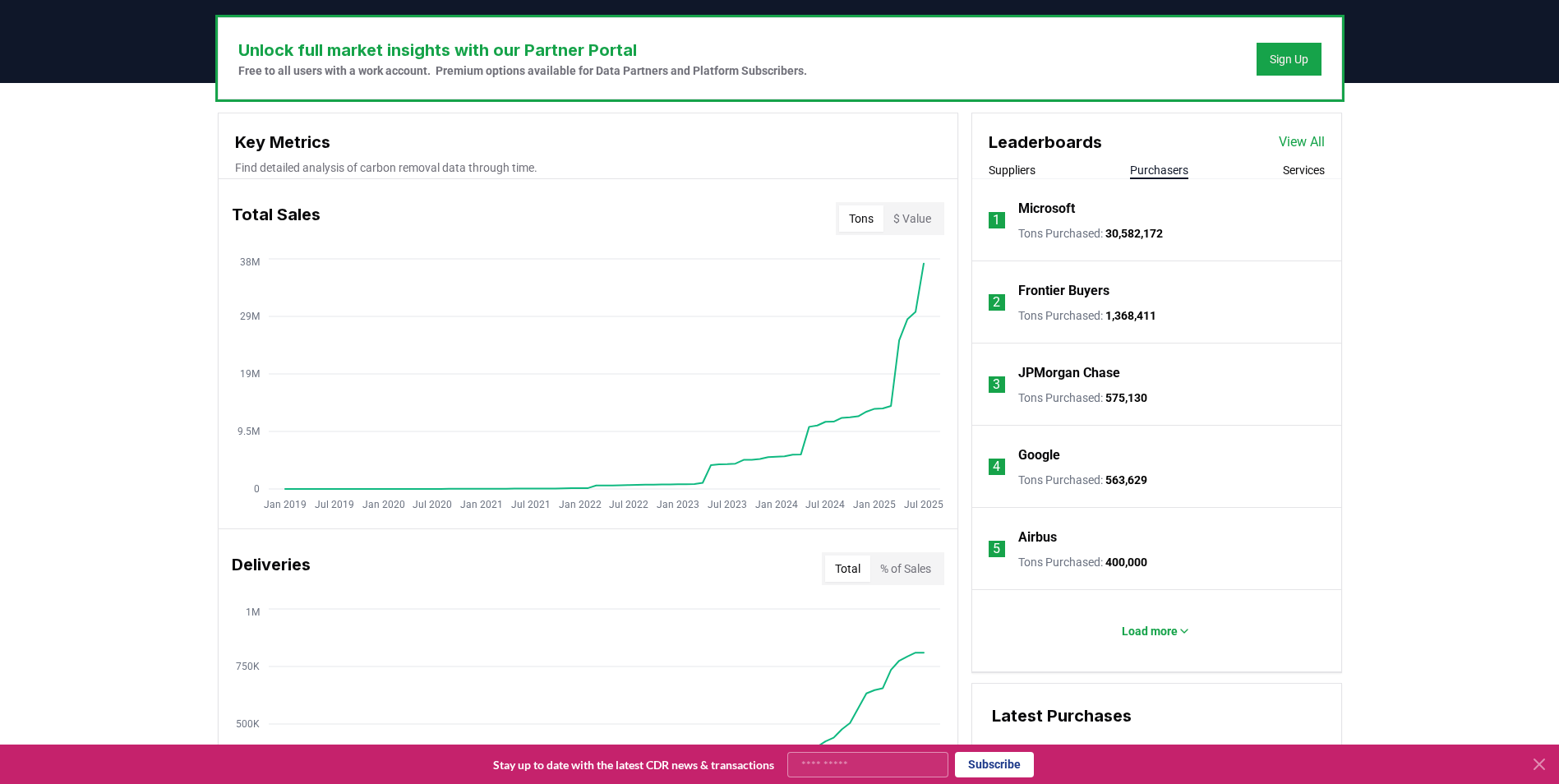scroll, scrollTop: 485, scrollLeft: 0, axis: vertical 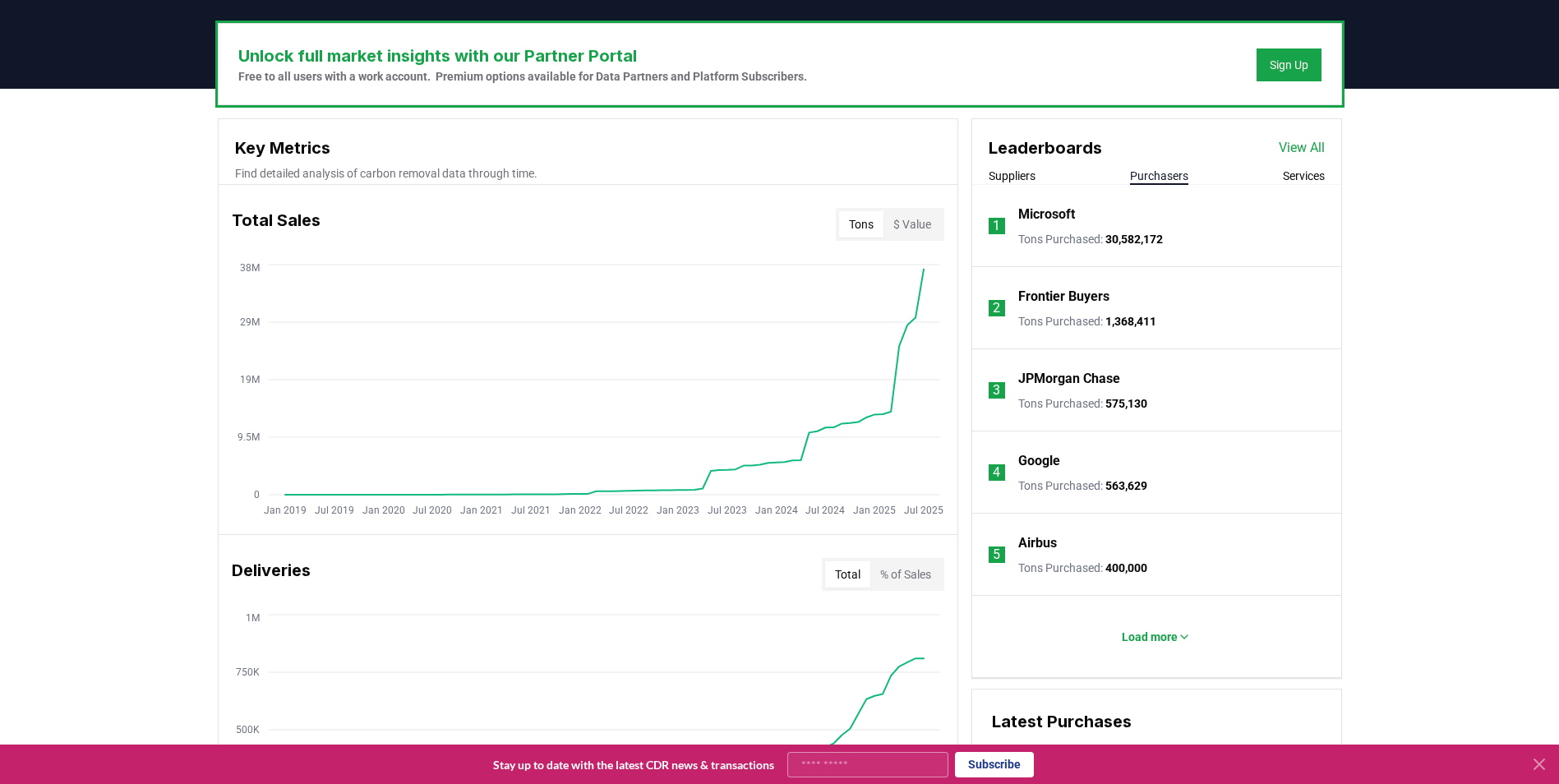 type 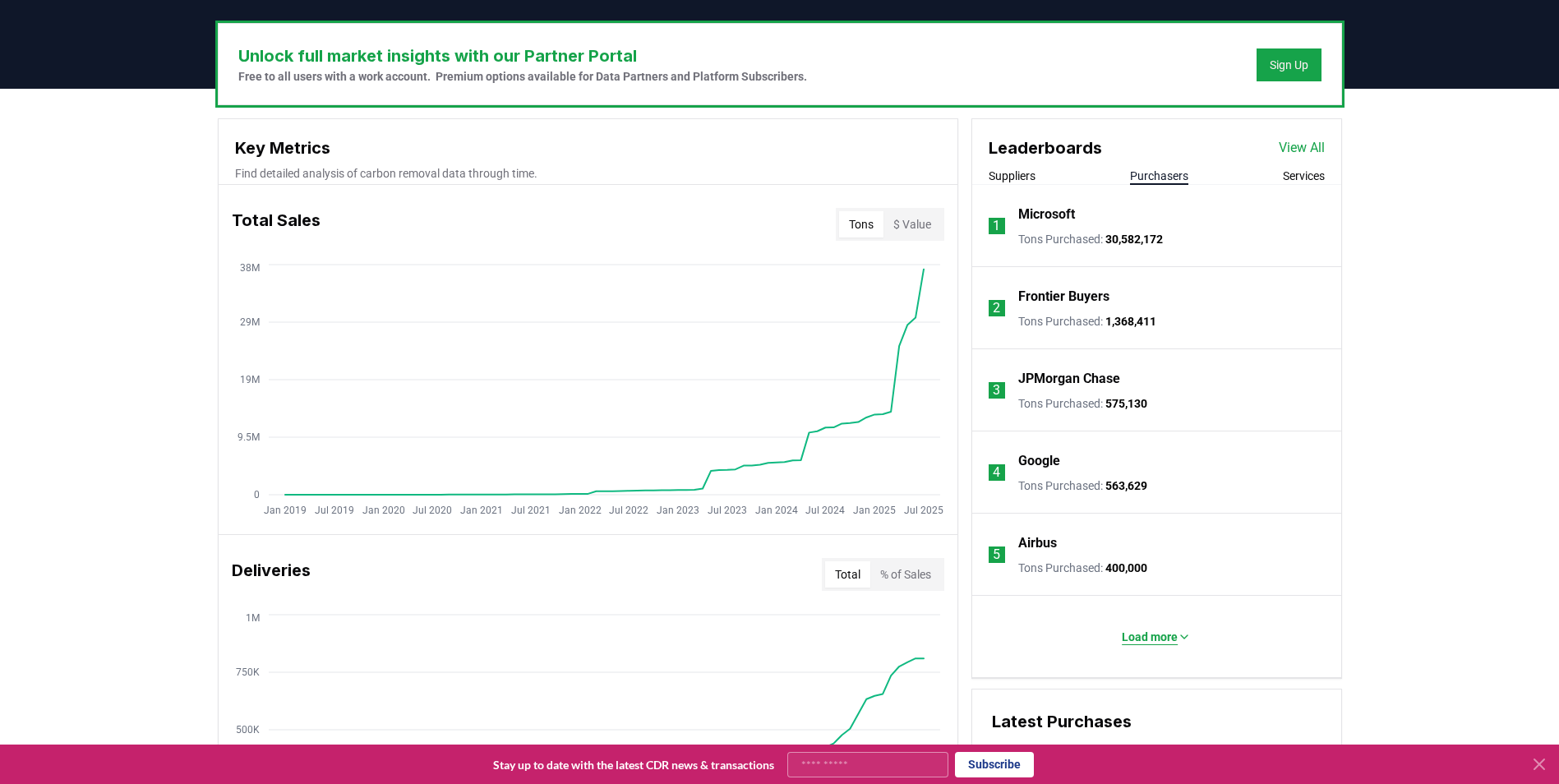 click on "Load more" at bounding box center [1150, 637] 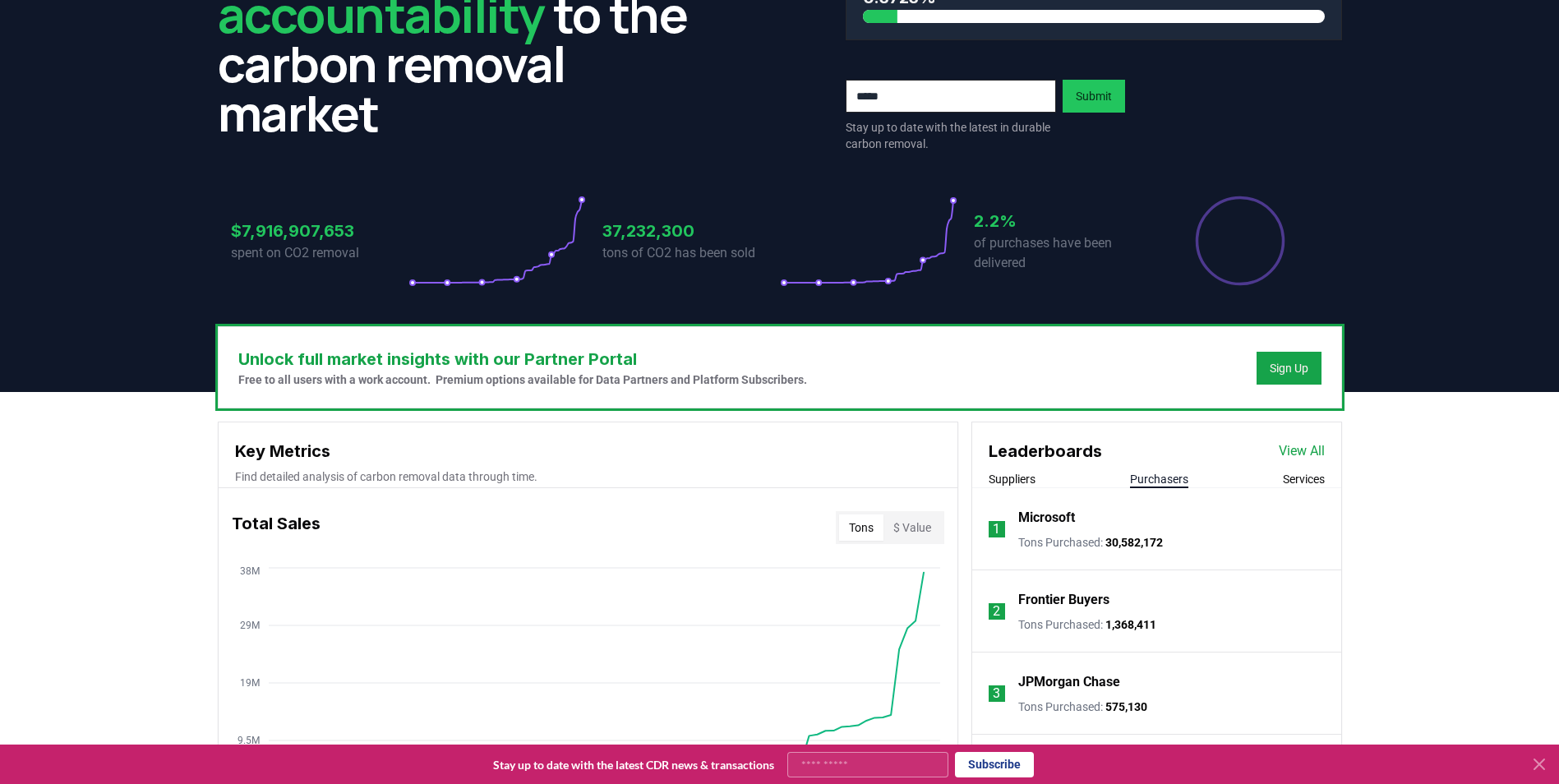 scroll, scrollTop: 0, scrollLeft: 0, axis: both 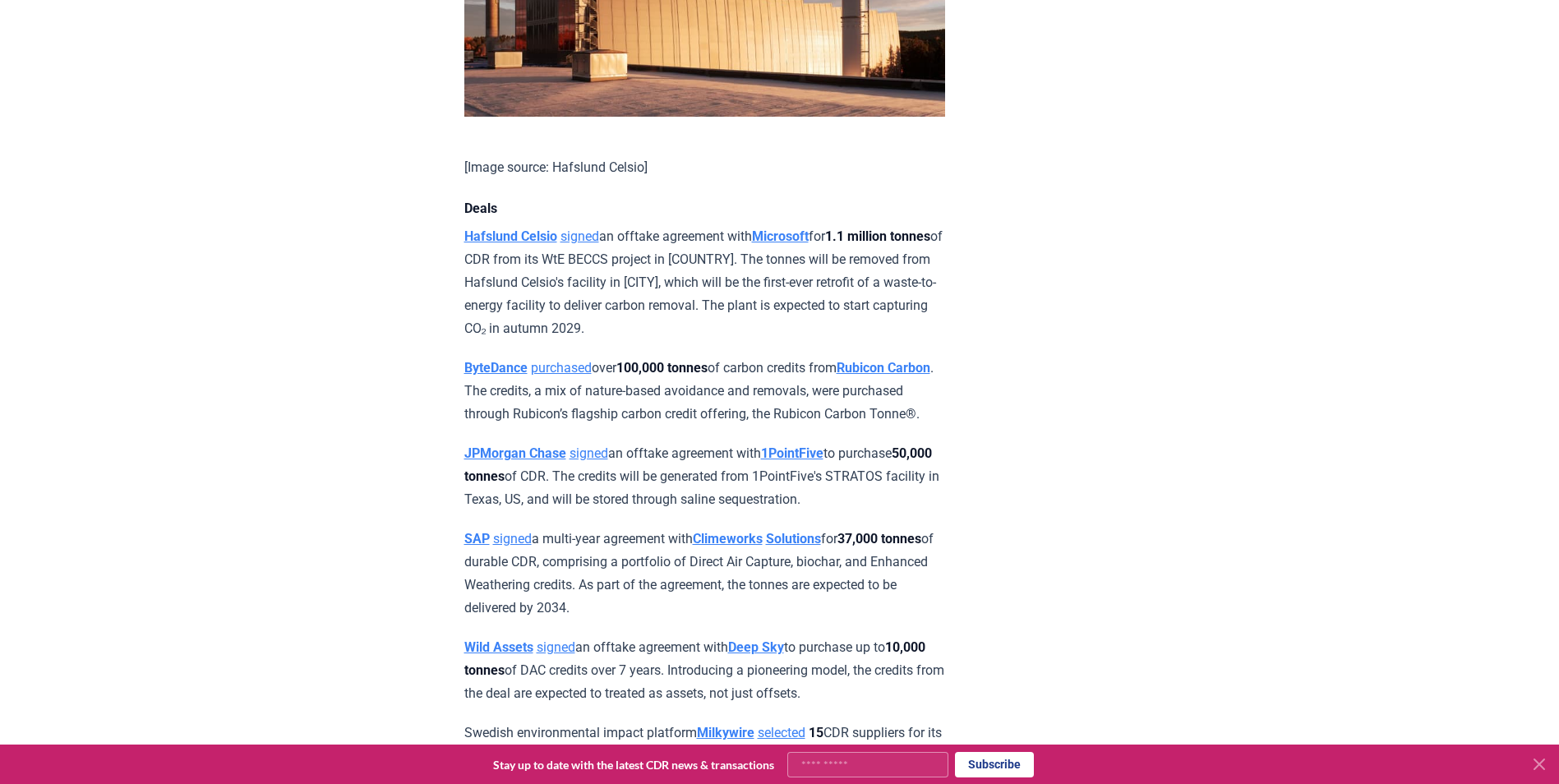 click 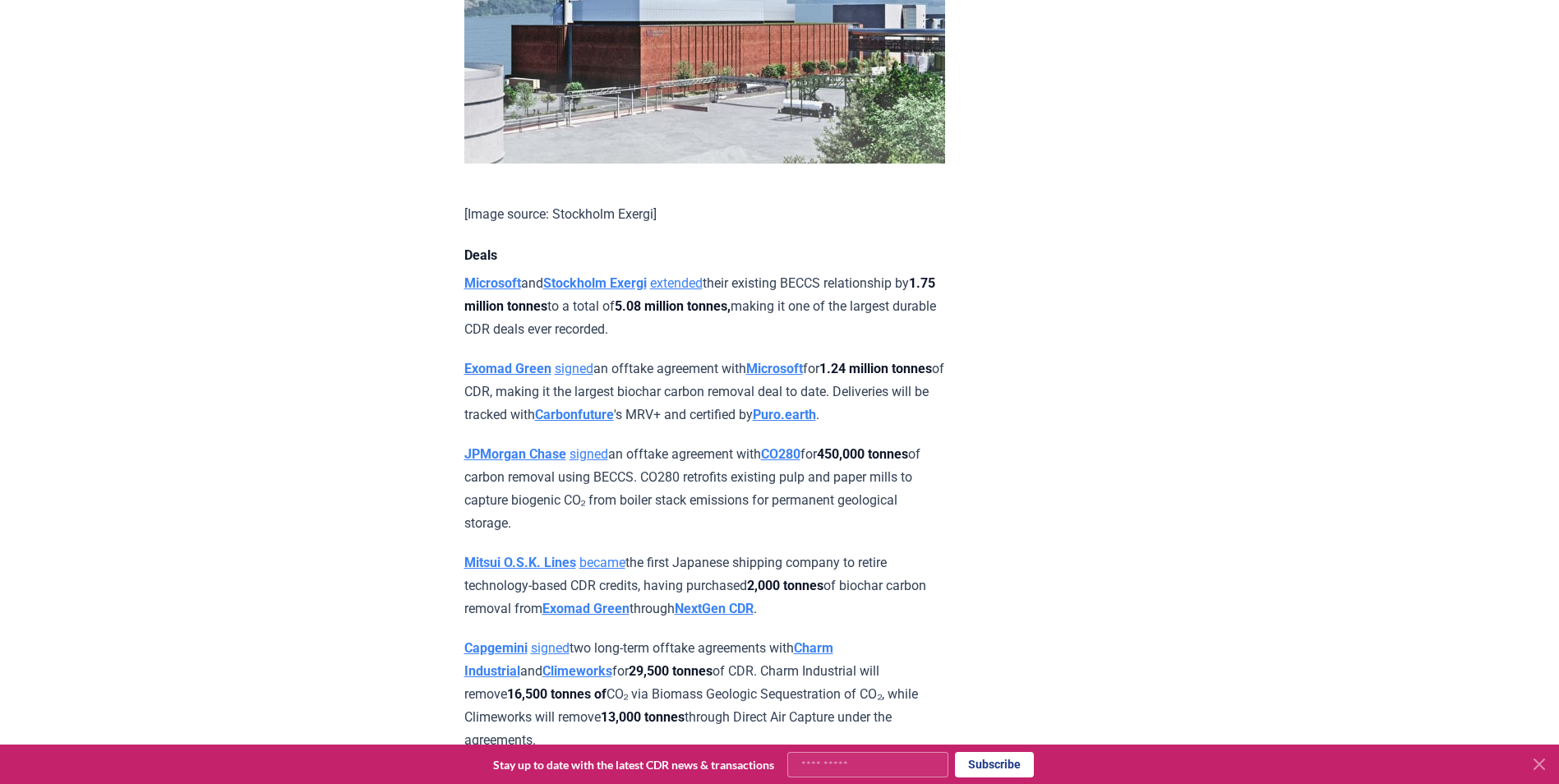 scroll, scrollTop: 1278, scrollLeft: 0, axis: vertical 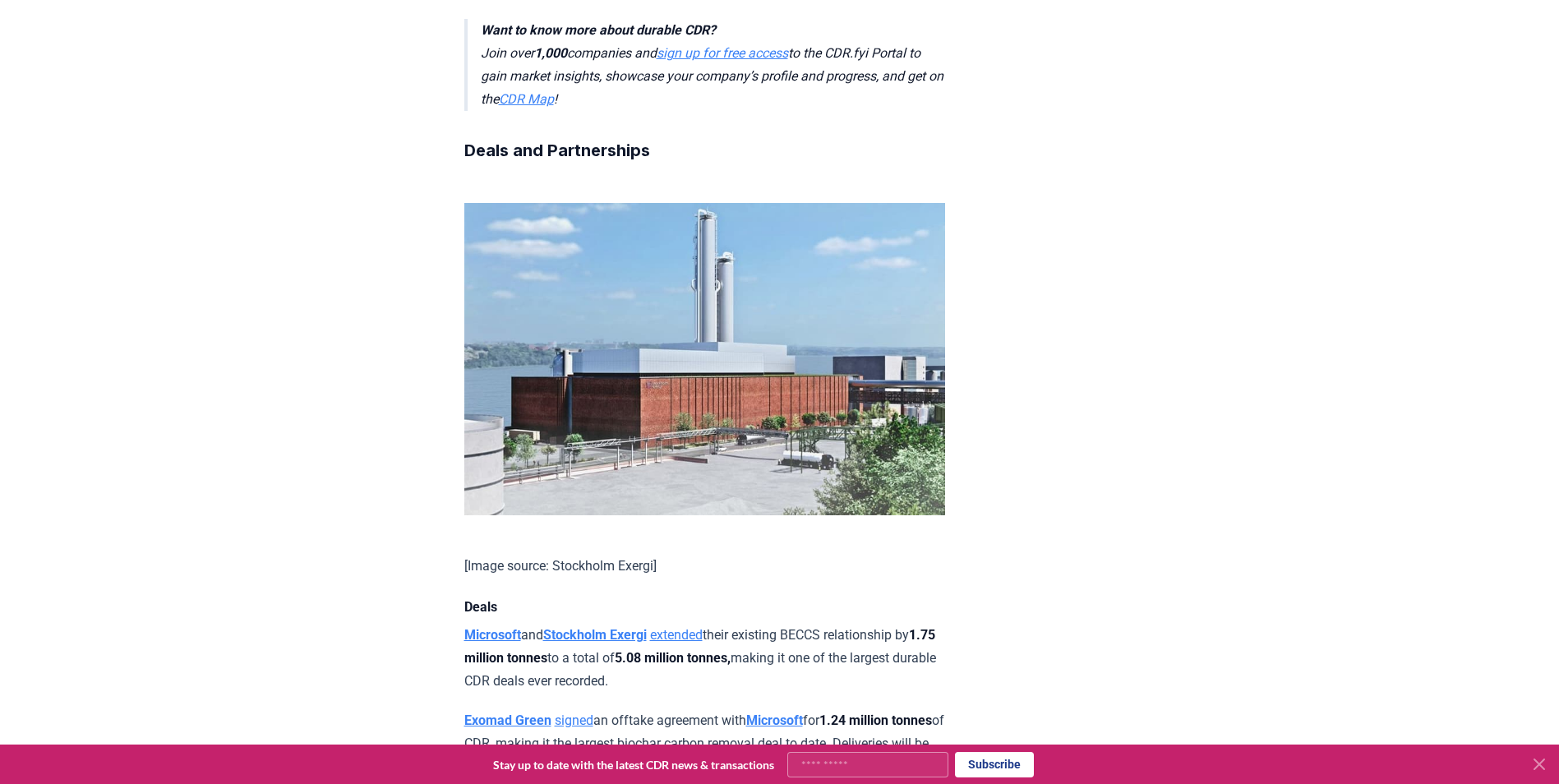 click at bounding box center (704, 359) 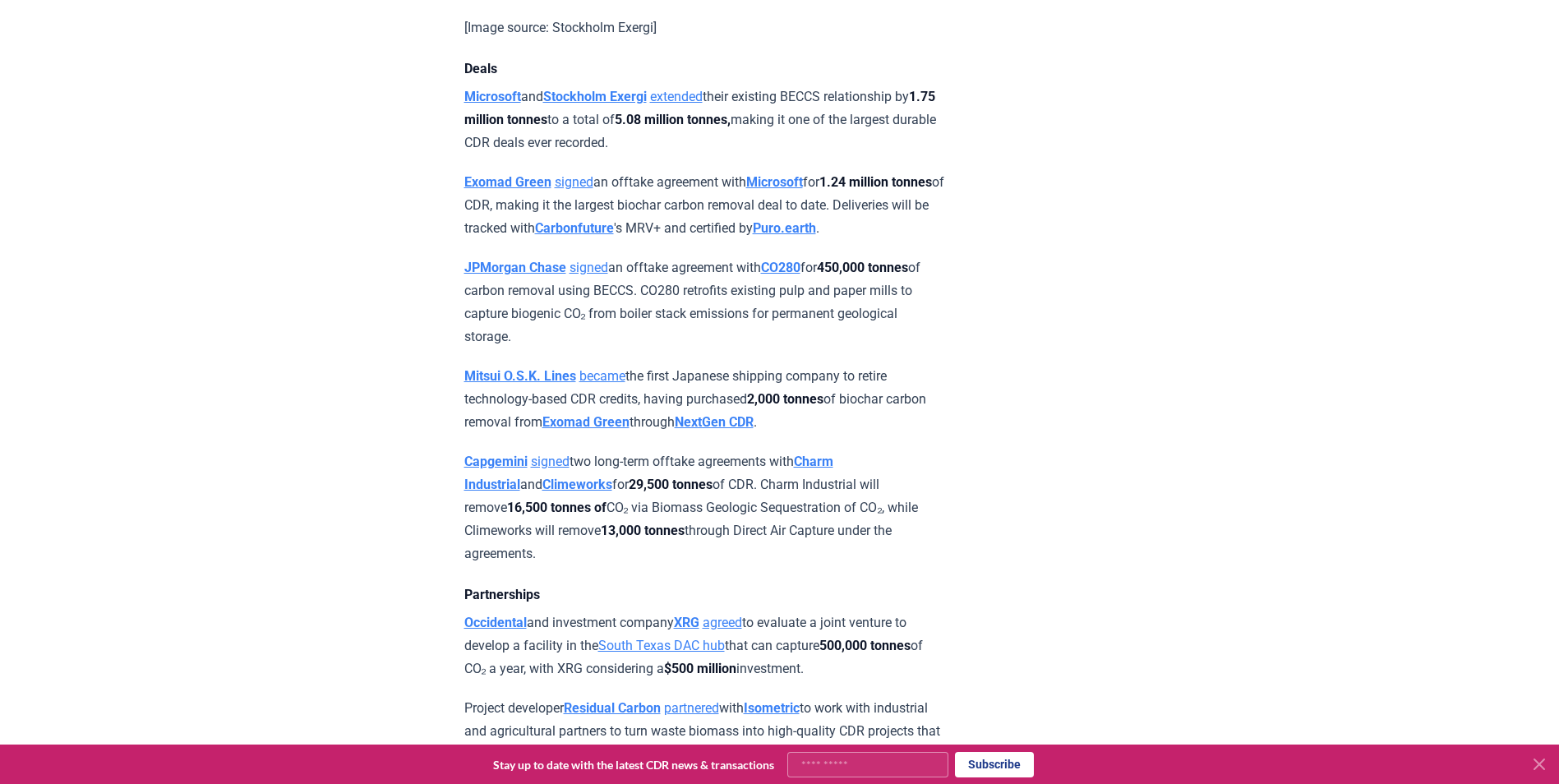 scroll, scrollTop: 1505, scrollLeft: 0, axis: vertical 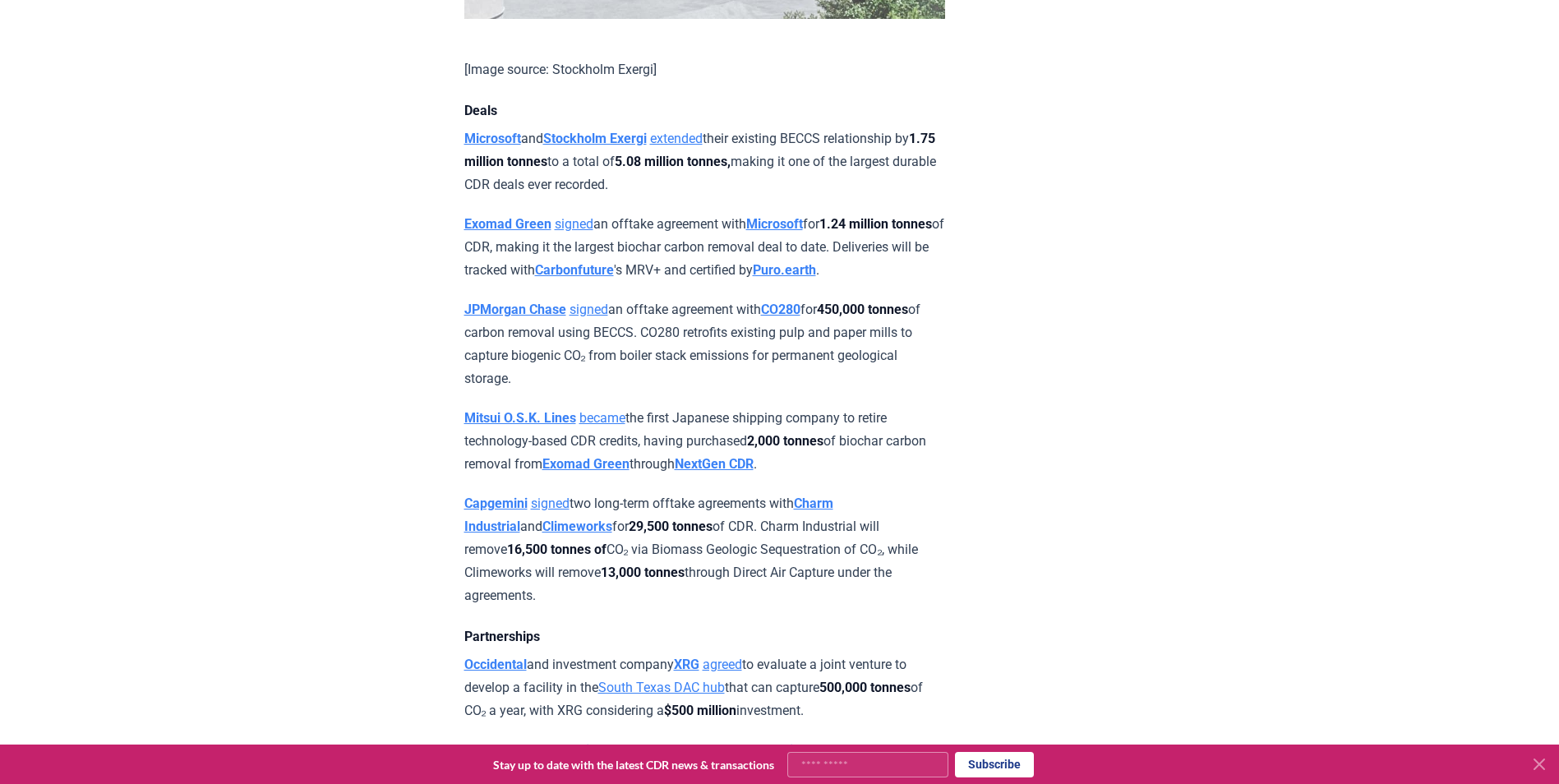 drag, startPoint x: 484, startPoint y: 519, endPoint x: 1054, endPoint y: 492, distance: 570.6391 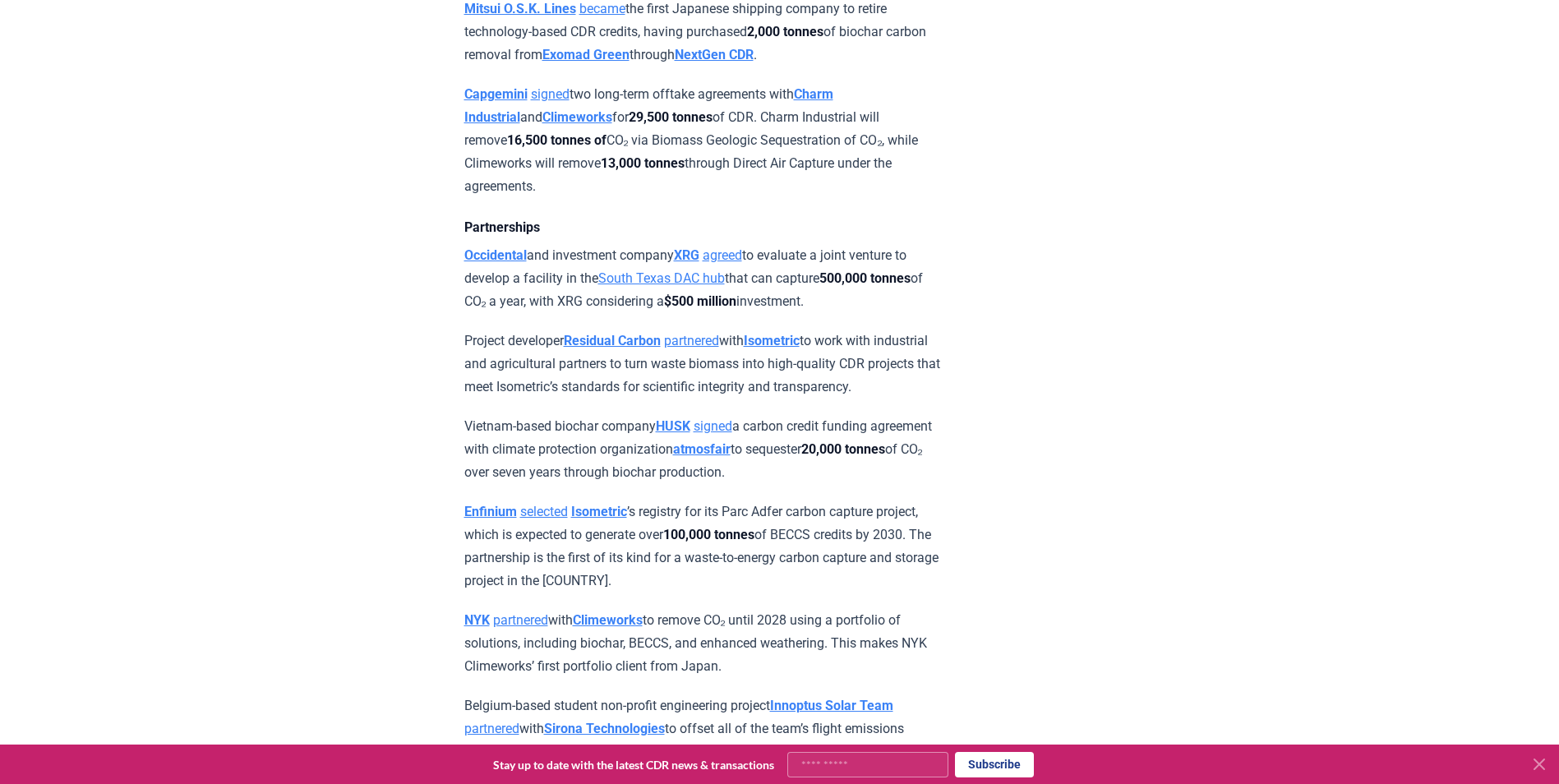 scroll, scrollTop: 1833, scrollLeft: 0, axis: vertical 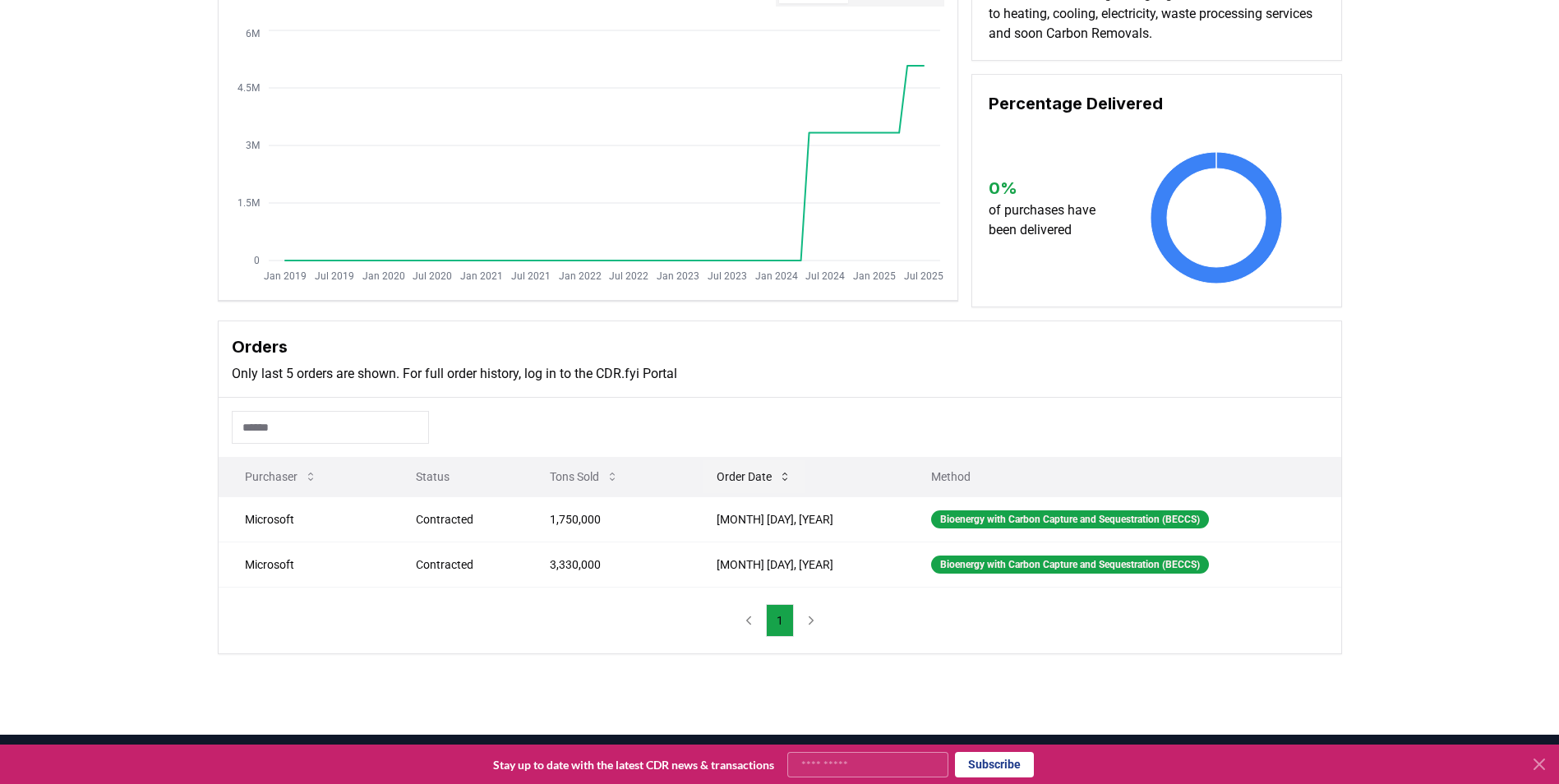 click 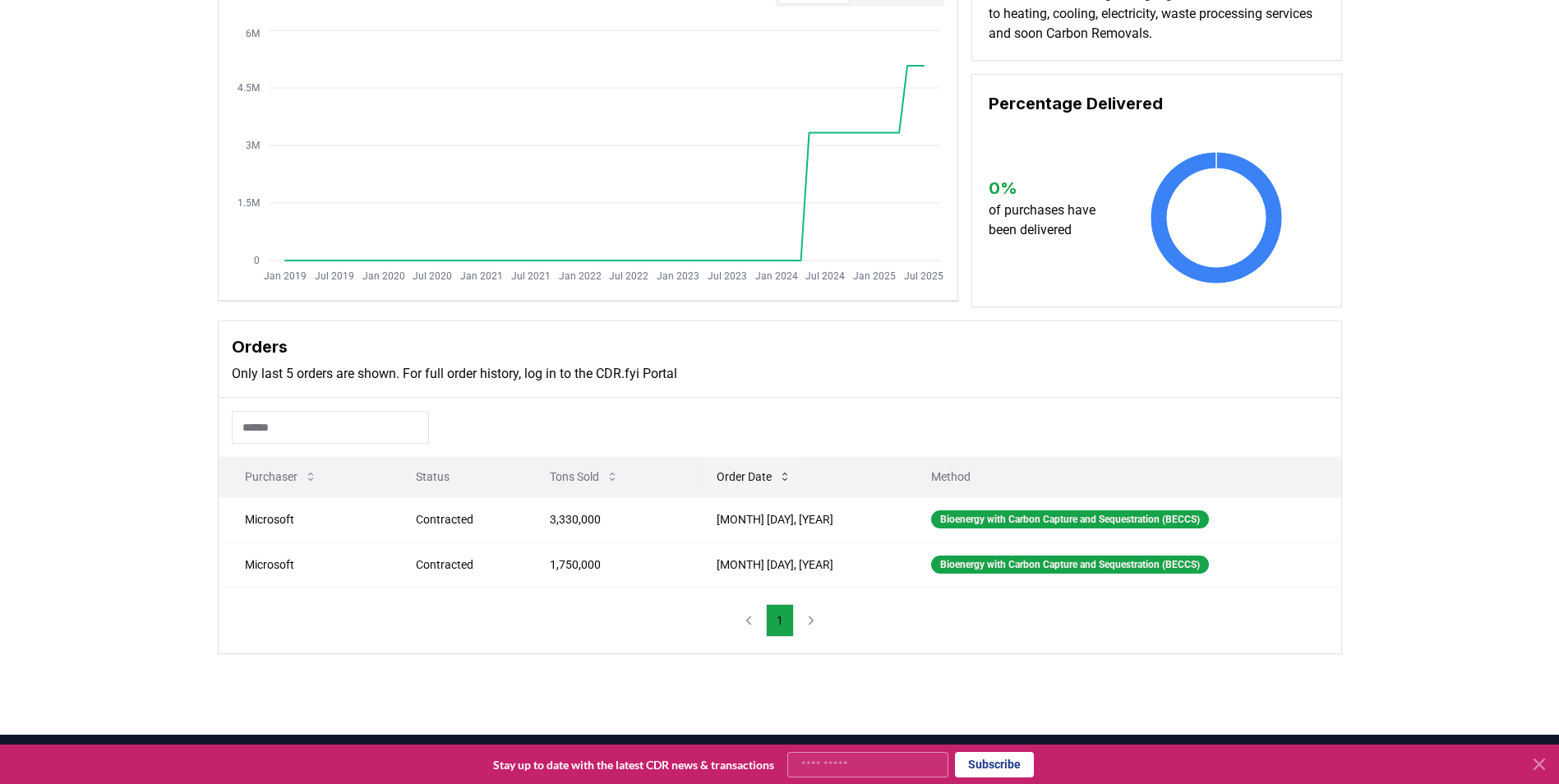 click 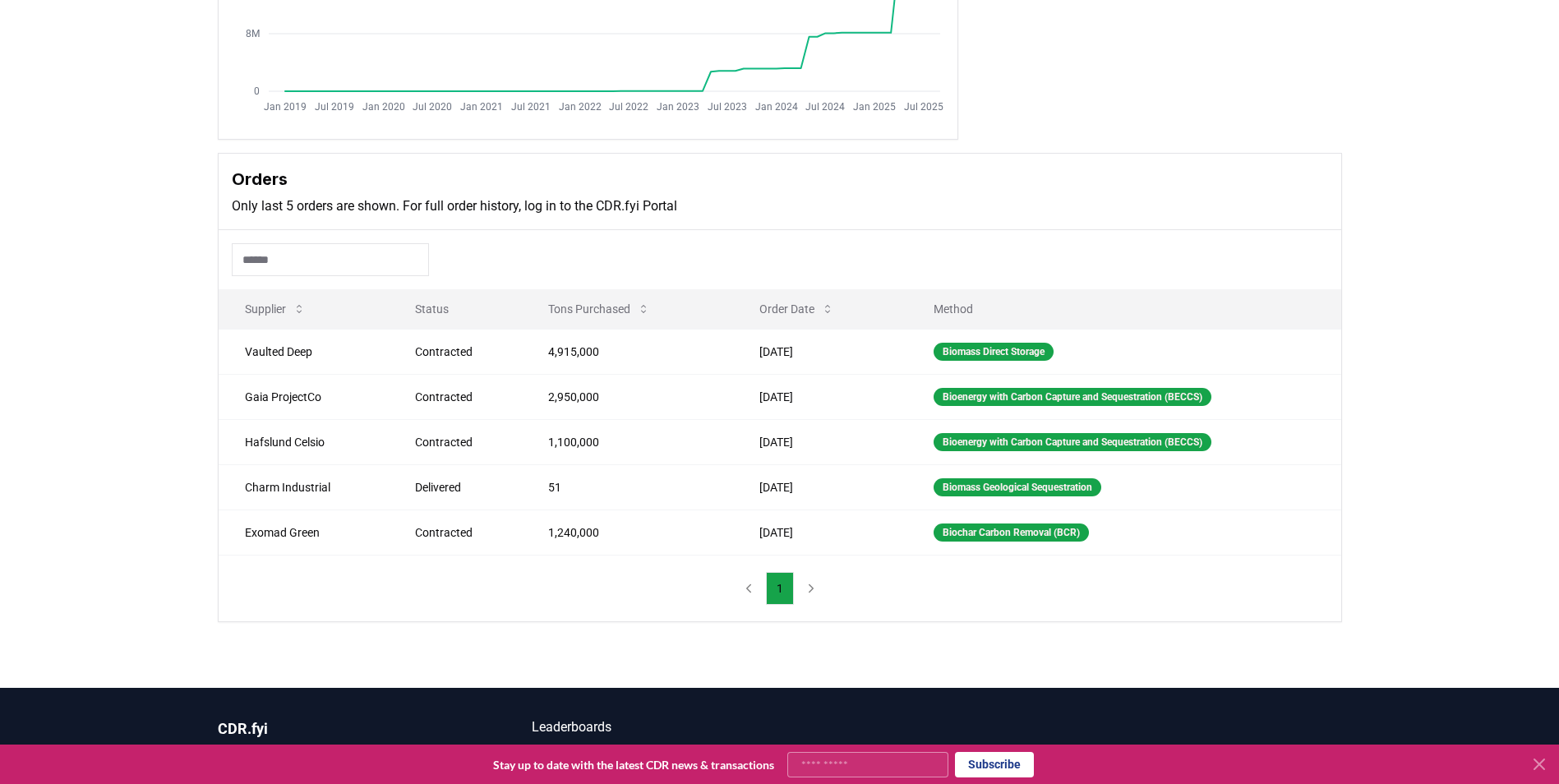 scroll, scrollTop: 337, scrollLeft: 0, axis: vertical 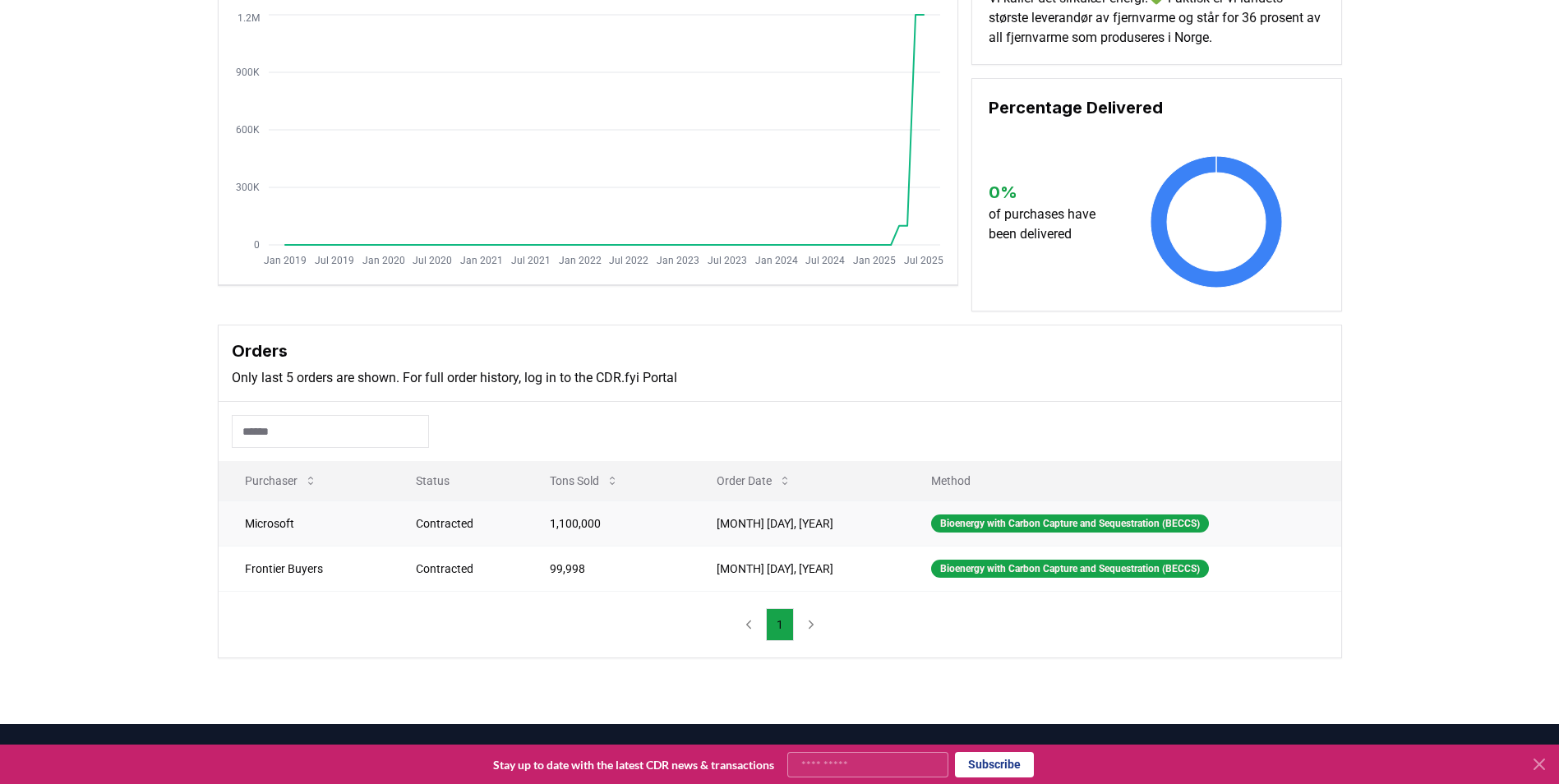 click on "Contracted" at bounding box center (463, 523) 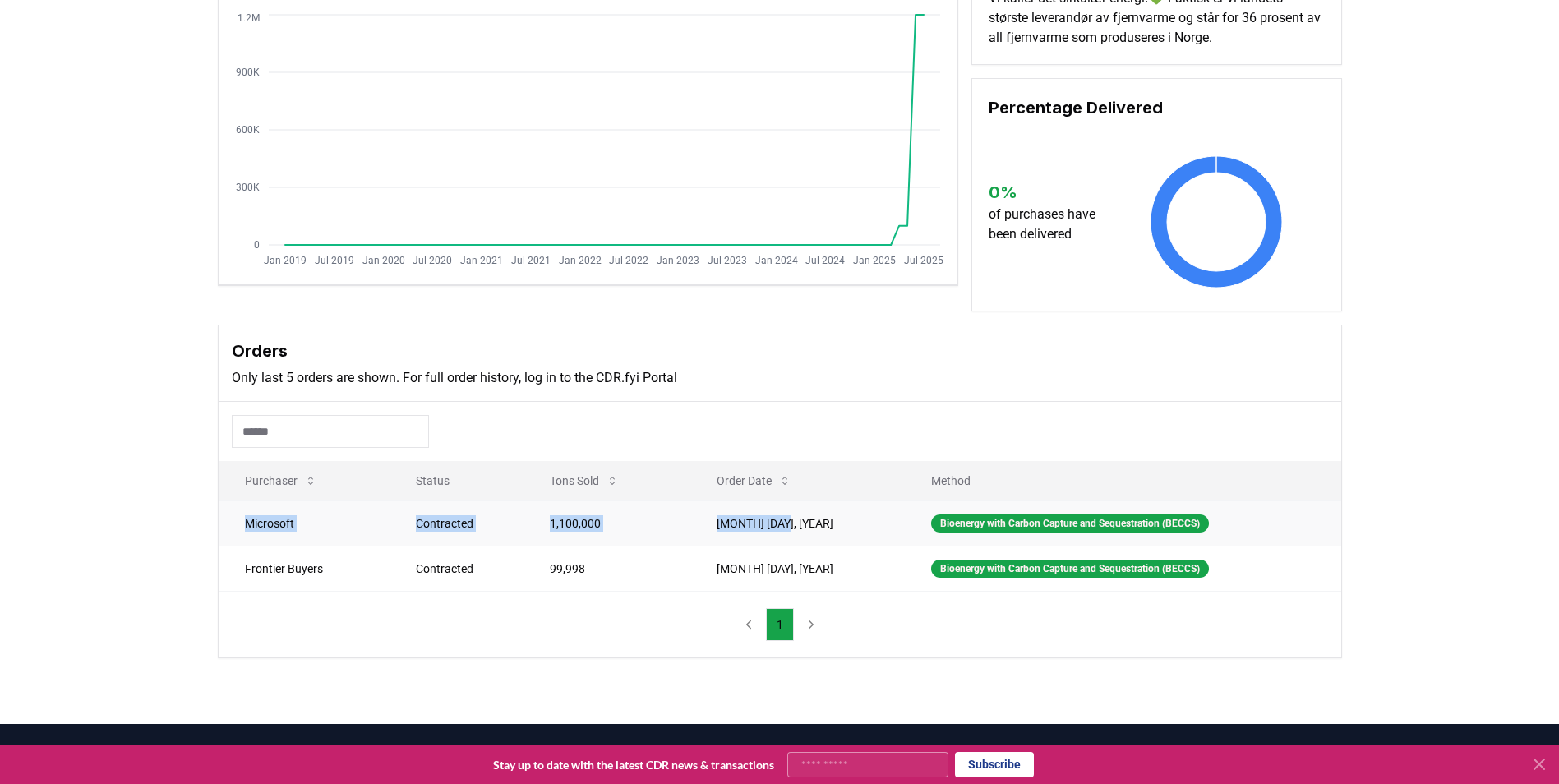 drag, startPoint x: 243, startPoint y: 523, endPoint x: 784, endPoint y: 519, distance: 541.01479 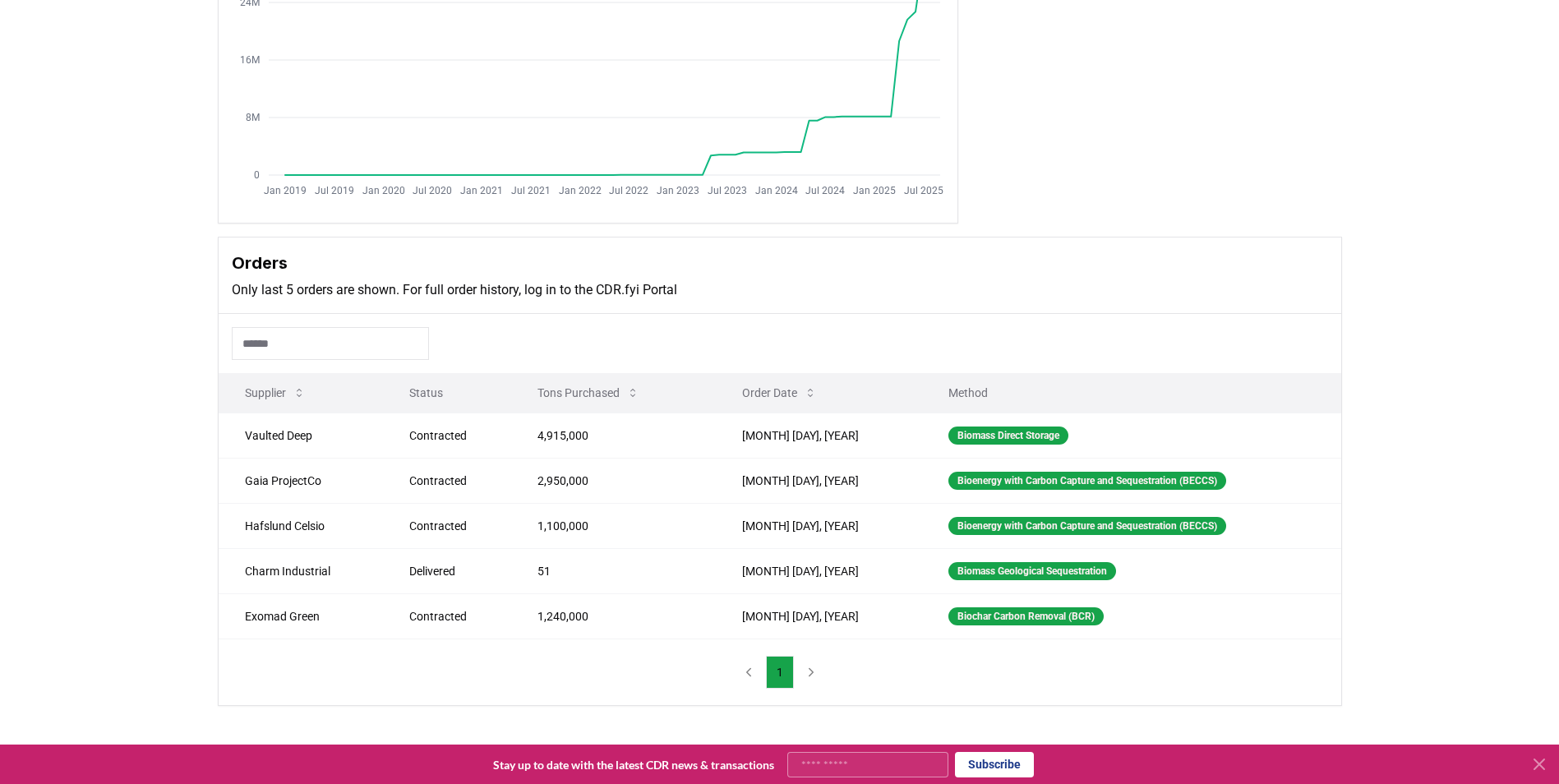 scroll, scrollTop: 252, scrollLeft: 0, axis: vertical 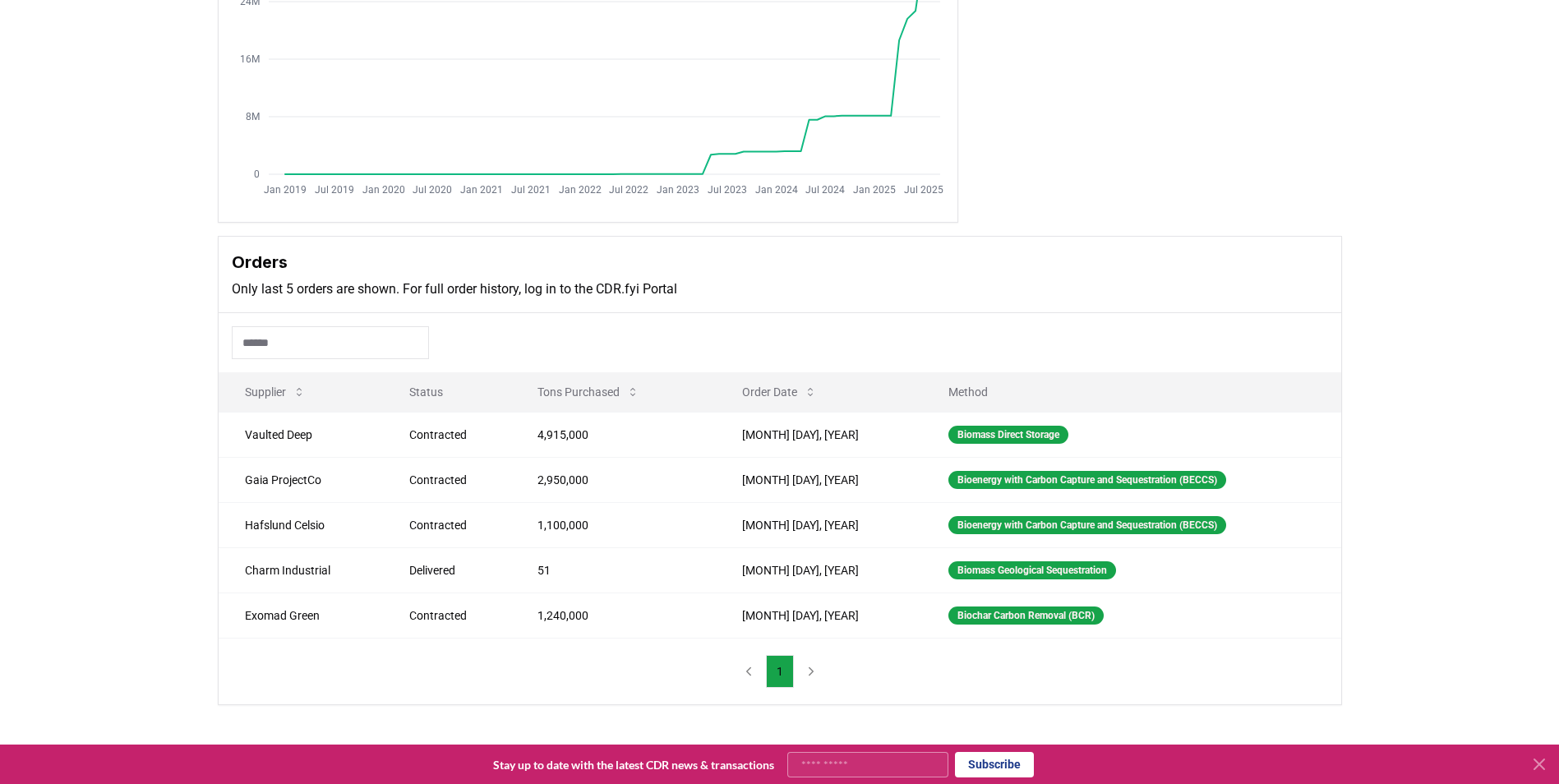 click on "Purchaser Metrics Purchases [MONTH] [YEAR] [MONTH] [YEAR] [MONTH] [YEAR] [MONTH] [YEAR] [MONTH] [YEAR] [MONTH] [YEAR] [MONTH] [YEAR] [MONTH] [YEAR] [MONTH] [YEAR] [MONTH] [YEAR] [MONTH] [YEAR] [MONTH] [YEAR] [MONTH] [YEAR] [MONTH] [YEAR] [MONTH] [YEAR] 0 8M 16M 24M 32M Microsoft microsoft.com Microsoft Corporation is an American multinational technology corporation which produces computer software, consumer electronics, personal computers, and related services. Orders Only last 5 orders are shown. For full order history, log in to the CDR.fyi Portal Supplier Status Tons Purchased Order Date Method Vaulted Deep Contracted 4,915,000 [MONTH] [DAY], [YEAR] Biomass Direct Storage Gaia ProjectCo Contracted 2,950,000 [MONTH] [DAY], [YEAR] Bioenergy with Carbon Capture and Sequestration (BECCS) Hafslund Celsio Contracted 1,100,000 [MONTH] [DAY], [YEAR] Bioenergy with Carbon Capture and Sequestration (BECCS) Charm Industrial Delivered 51 [MONTH] [DAY], [YEAR] Biomass Geological Sequestration Exomad Green Contracted 1,240,000 [MONTH] [DAY], [YEAR] Biochar Carbon Removal (BCR) 1" at bounding box center (779, 321) 